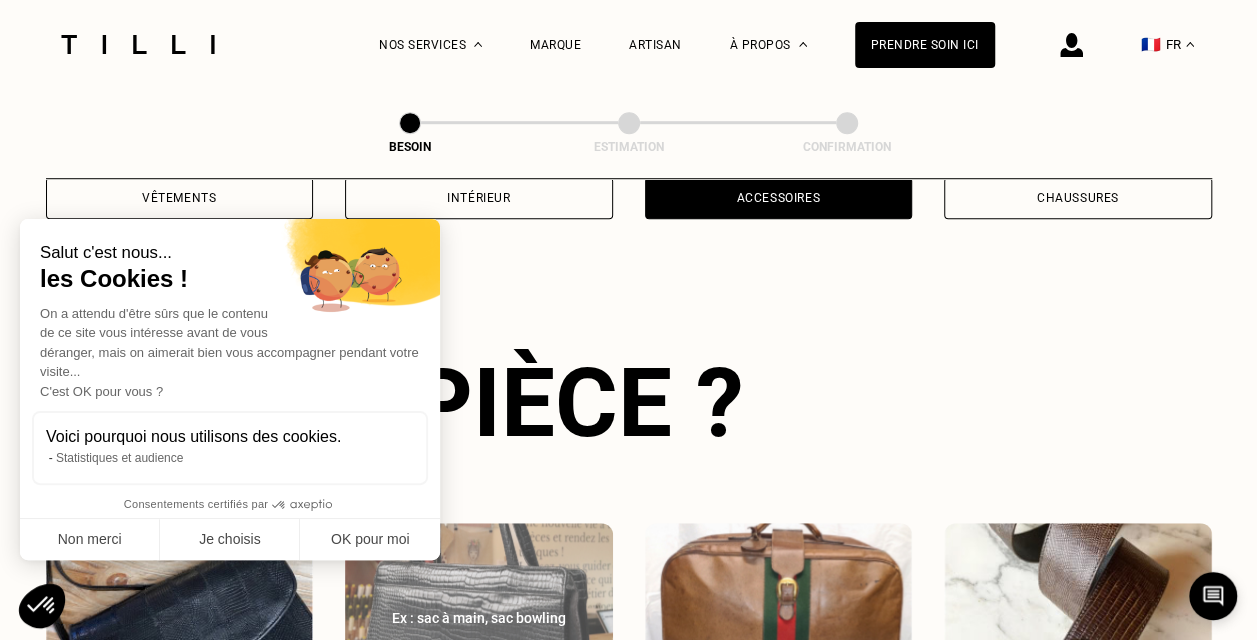 scroll, scrollTop: 654, scrollLeft: 0, axis: vertical 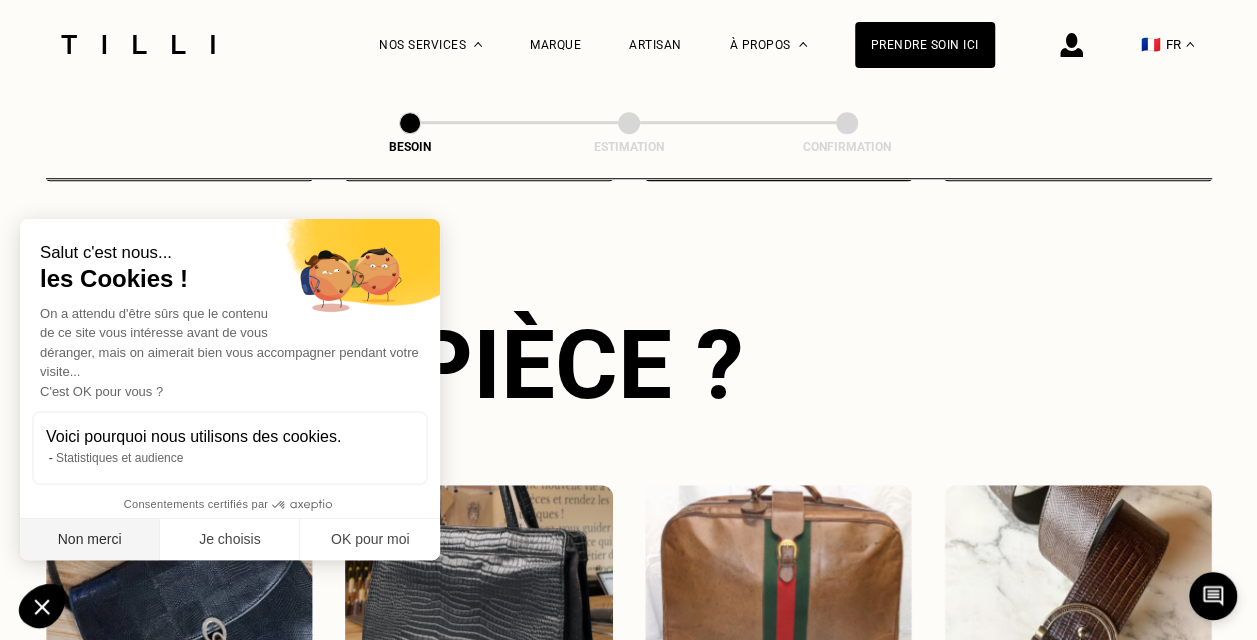 click on "Non merci" at bounding box center [90, 540] 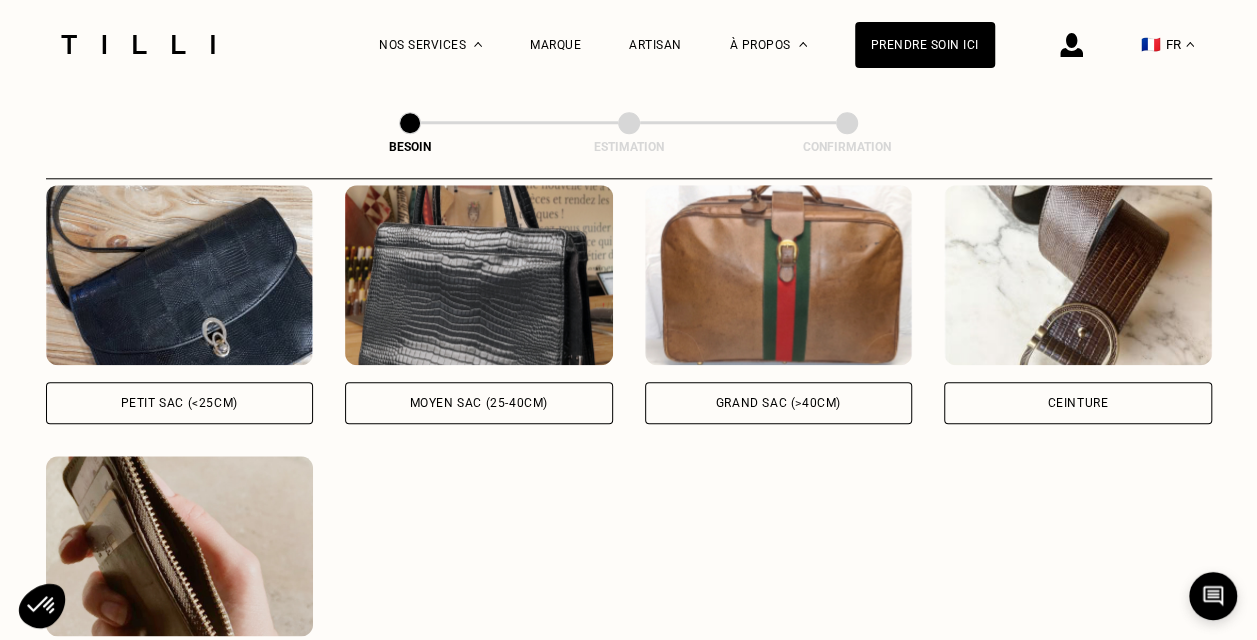 scroll, scrollTop: 954, scrollLeft: 0, axis: vertical 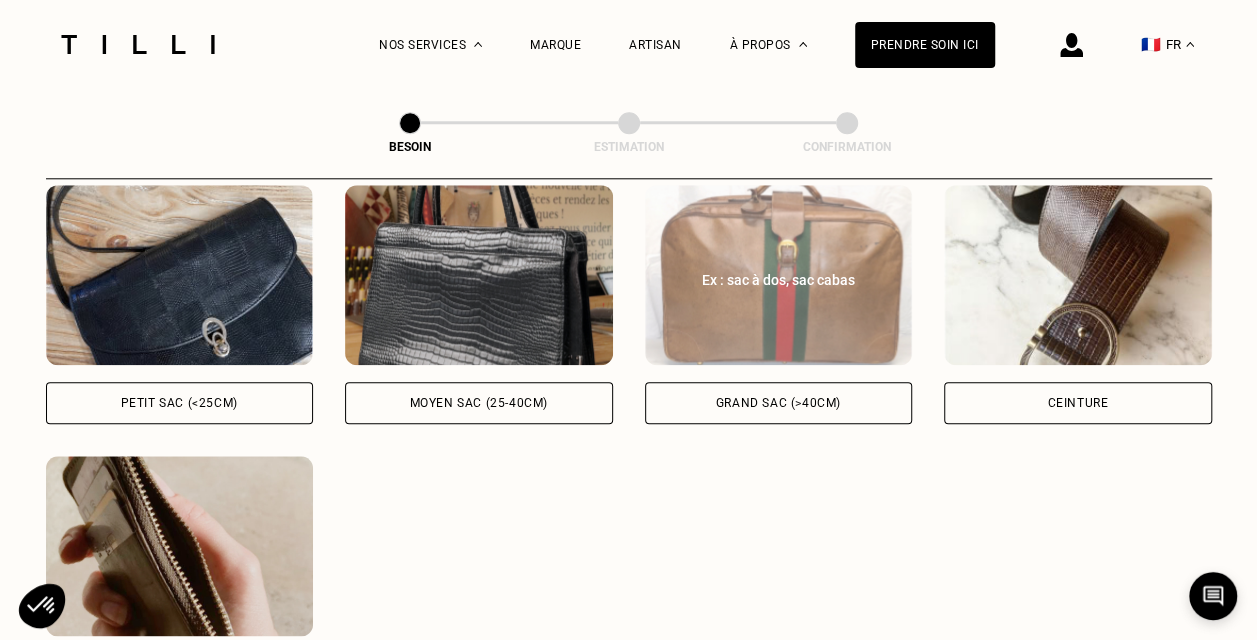 click on "Grand sac (>40cm)" at bounding box center [778, 403] 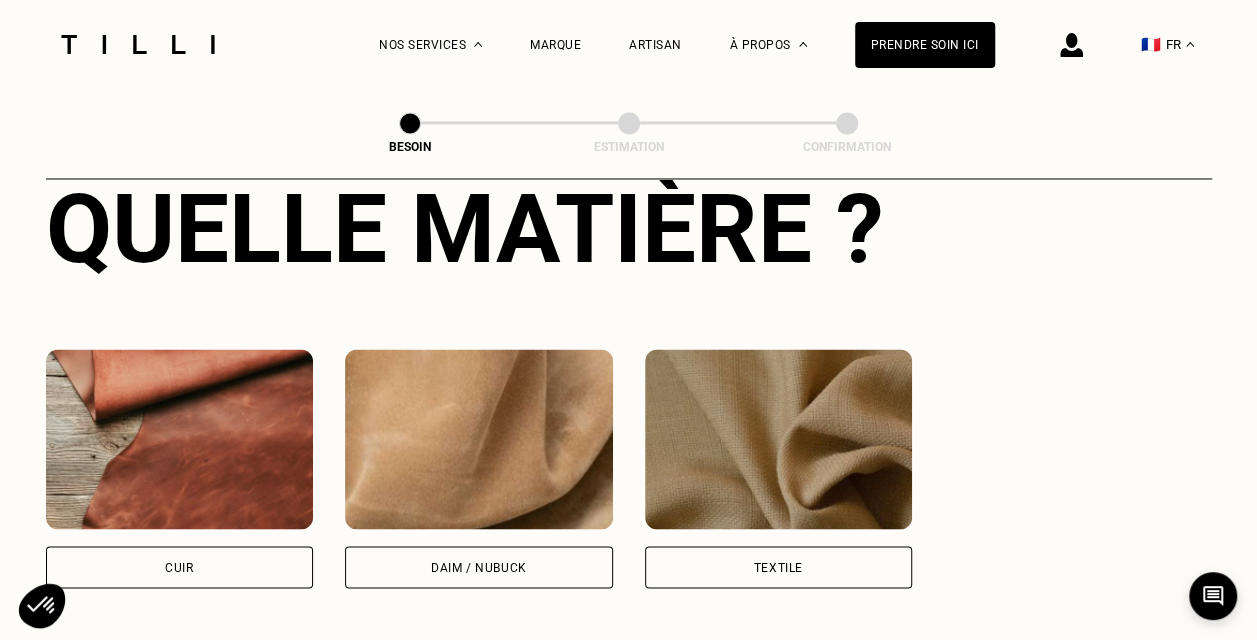 scroll, scrollTop: 1770, scrollLeft: 0, axis: vertical 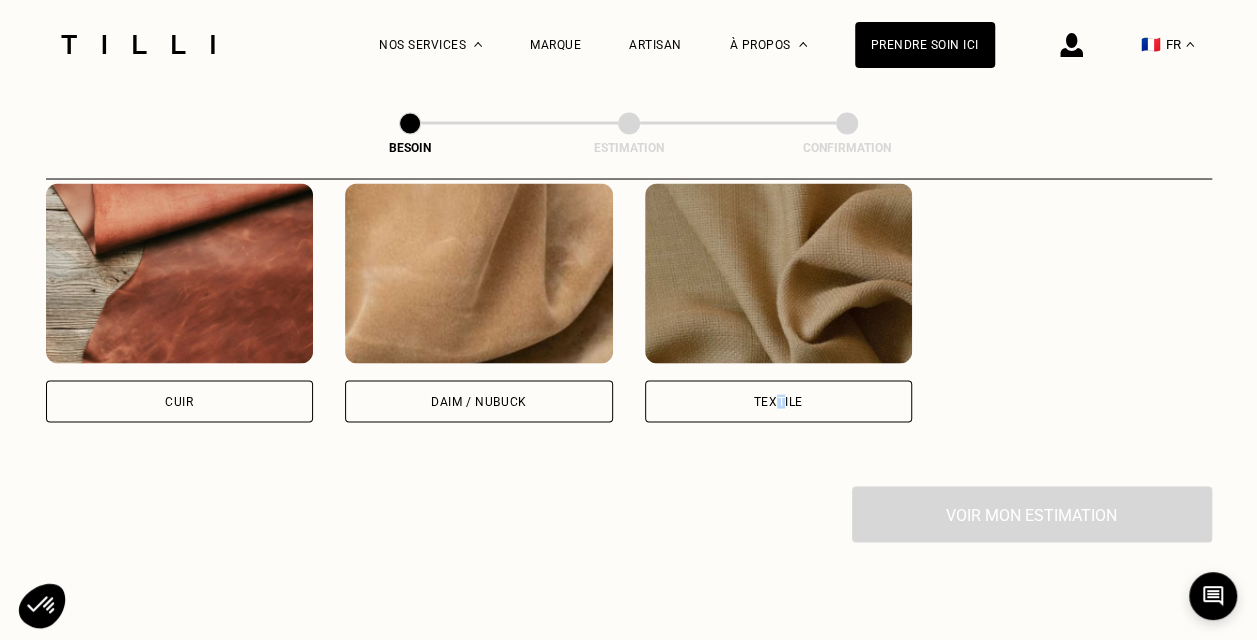 drag, startPoint x: 782, startPoint y: 375, endPoint x: 750, endPoint y: 430, distance: 63.631752 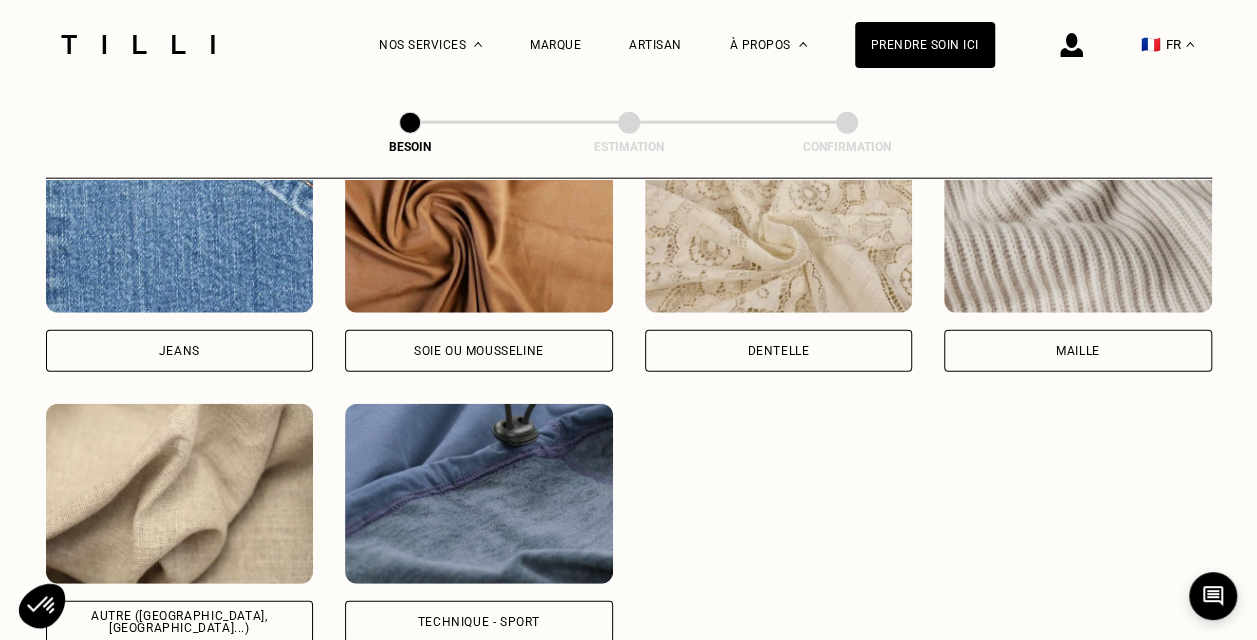 scroll, scrollTop: 2415, scrollLeft: 0, axis: vertical 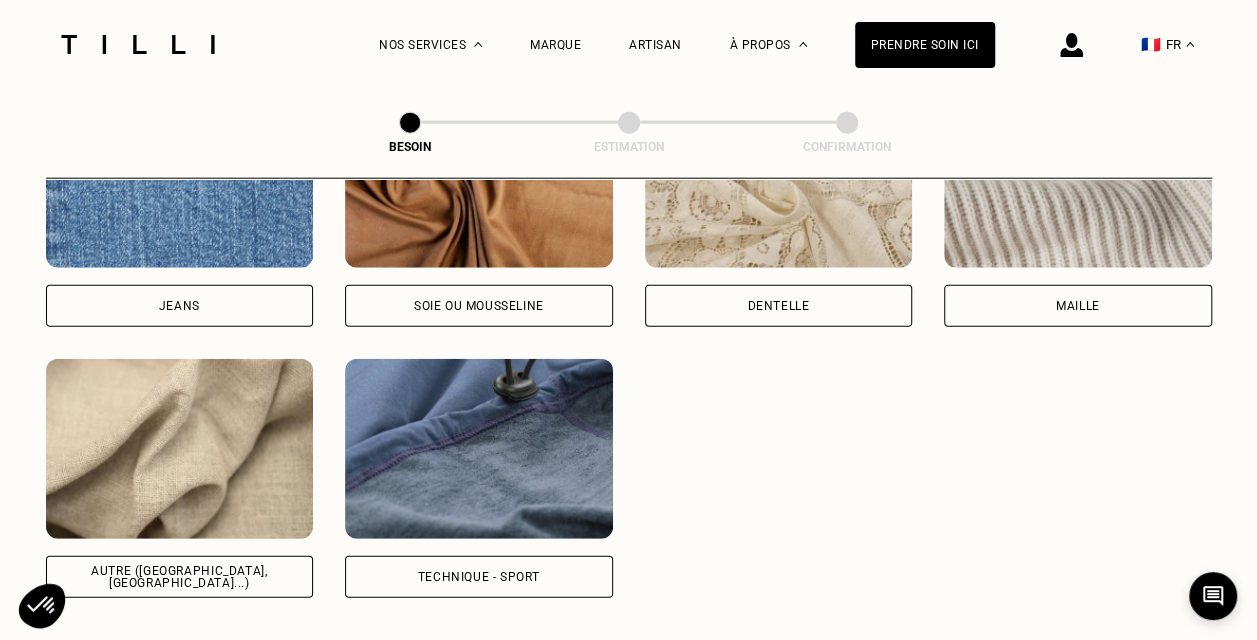 click on "Autre ([GEOGRAPHIC_DATA], [GEOGRAPHIC_DATA]...)" at bounding box center (180, 577) 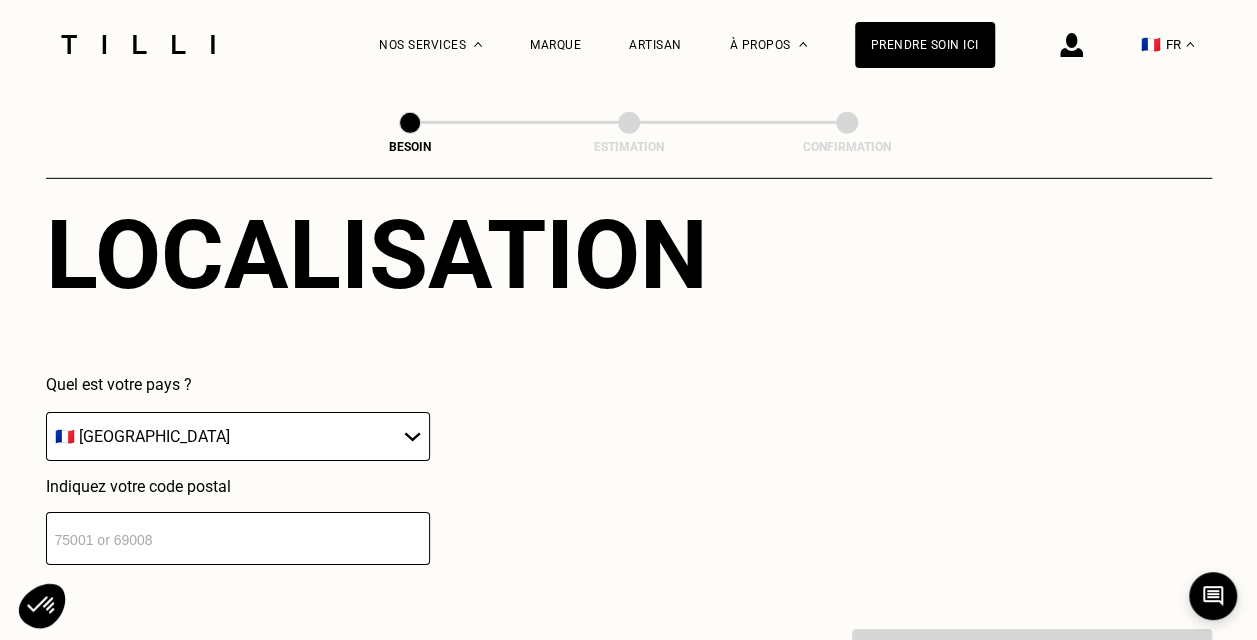 scroll, scrollTop: 3136, scrollLeft: 0, axis: vertical 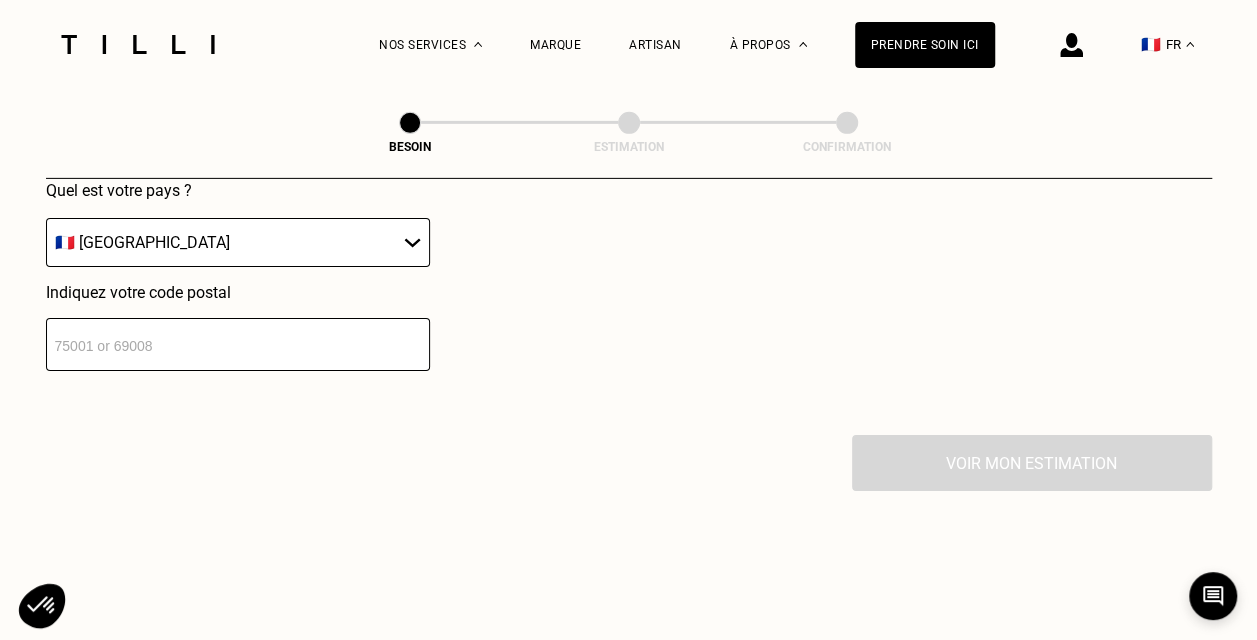 click at bounding box center [238, 344] 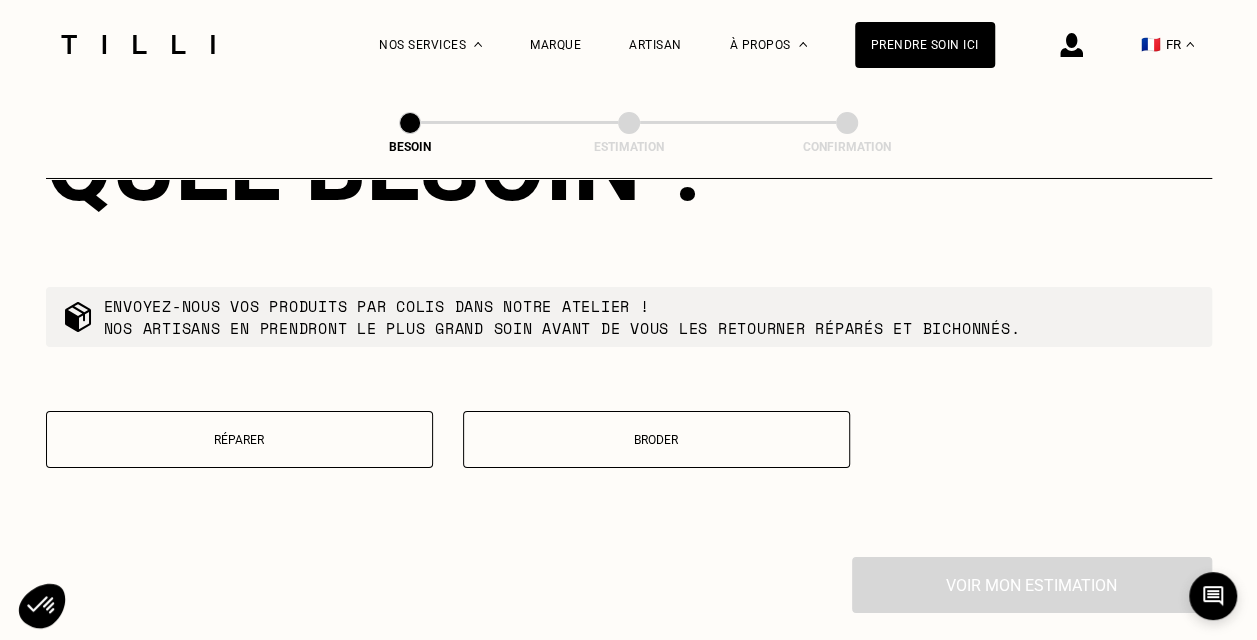 scroll, scrollTop: 3532, scrollLeft: 0, axis: vertical 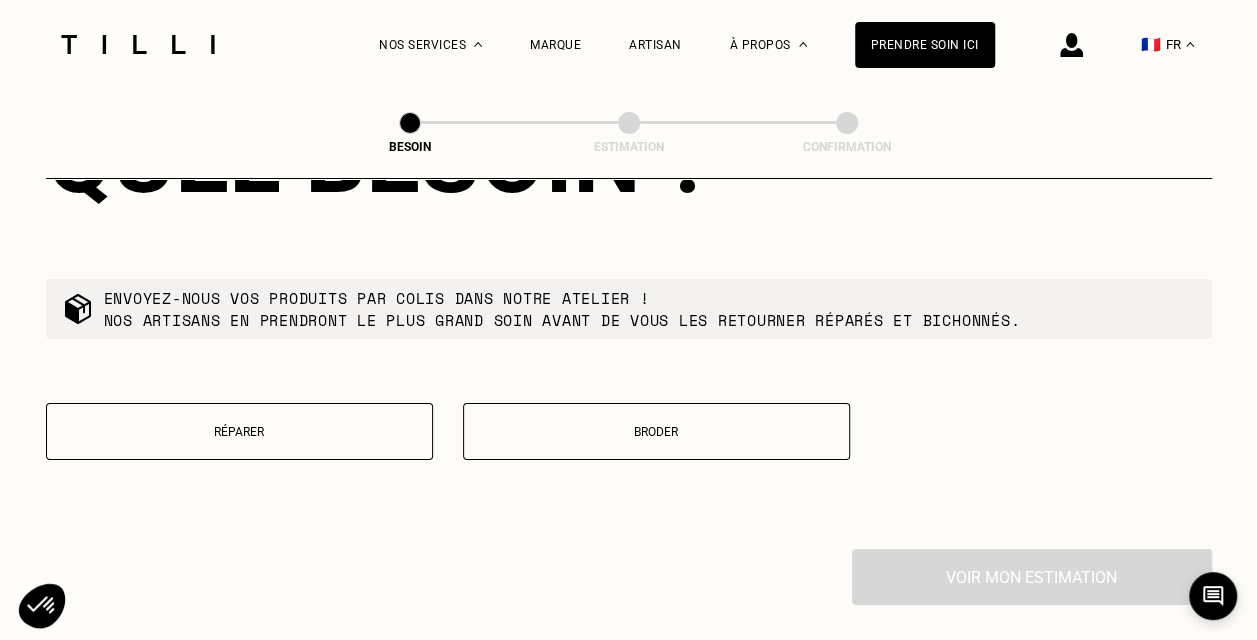 type on "75014" 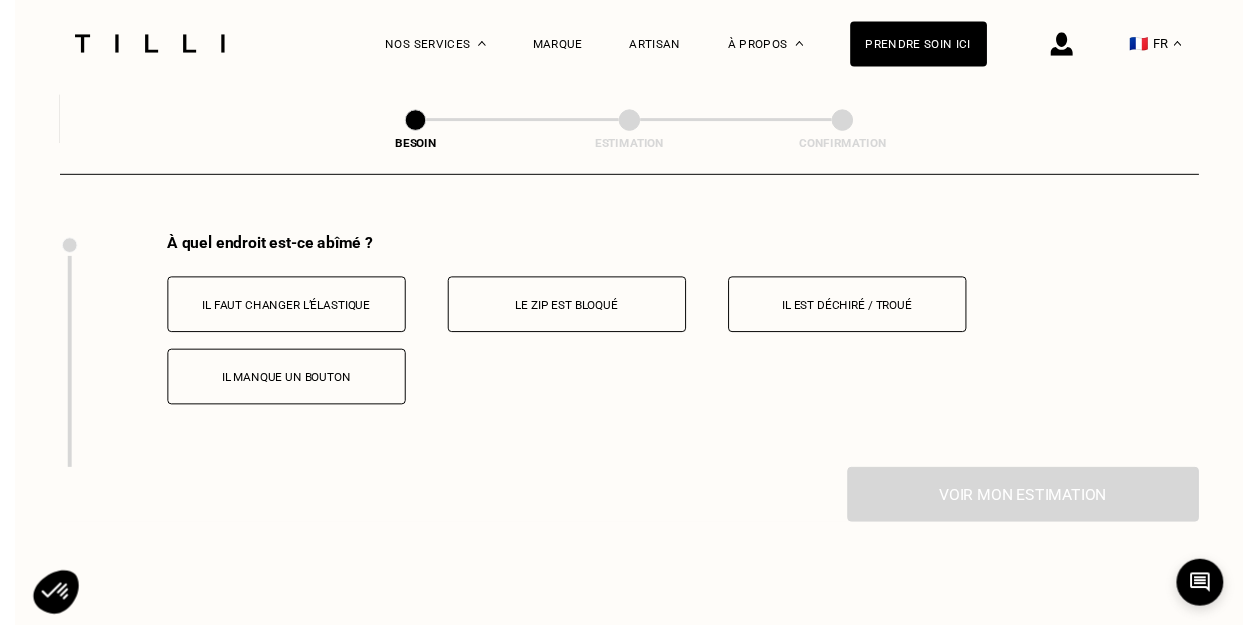 scroll, scrollTop: 3846, scrollLeft: 0, axis: vertical 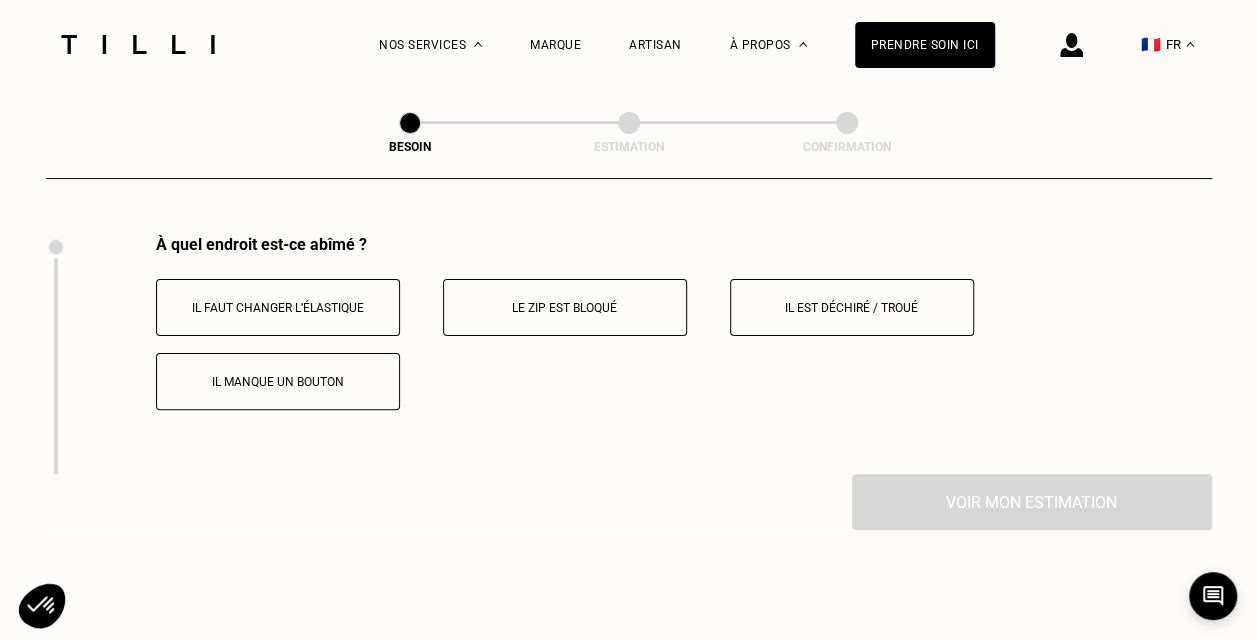 click on "Il est déchiré / troué" at bounding box center (852, 307) 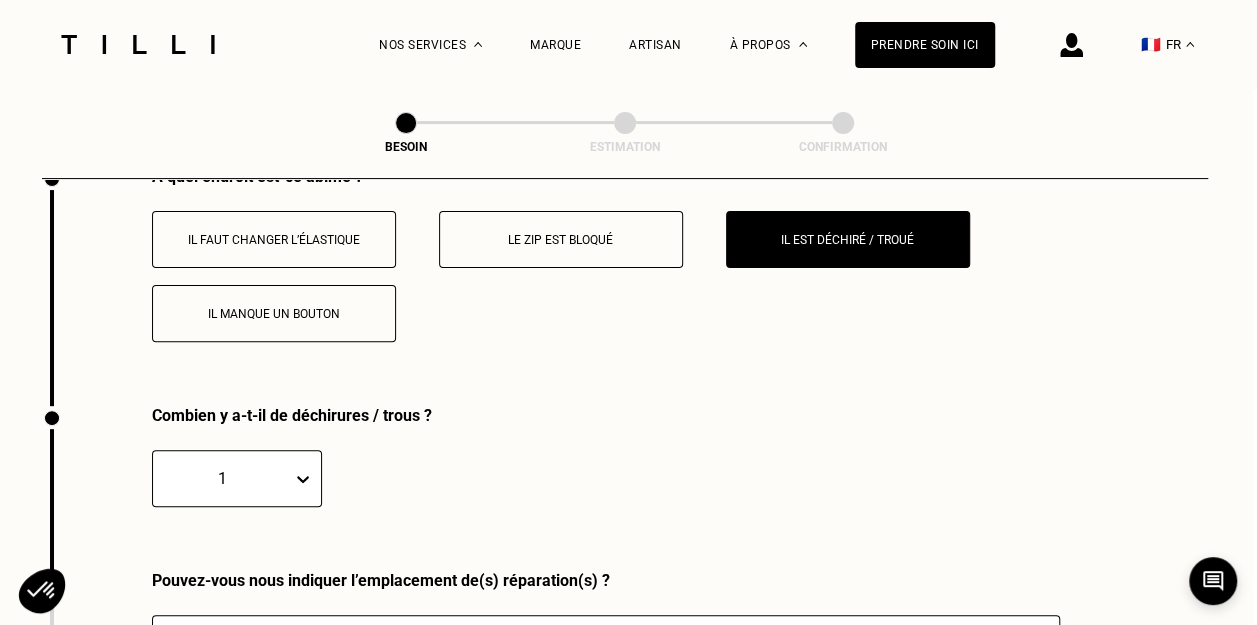scroll, scrollTop: 4085, scrollLeft: 16, axis: both 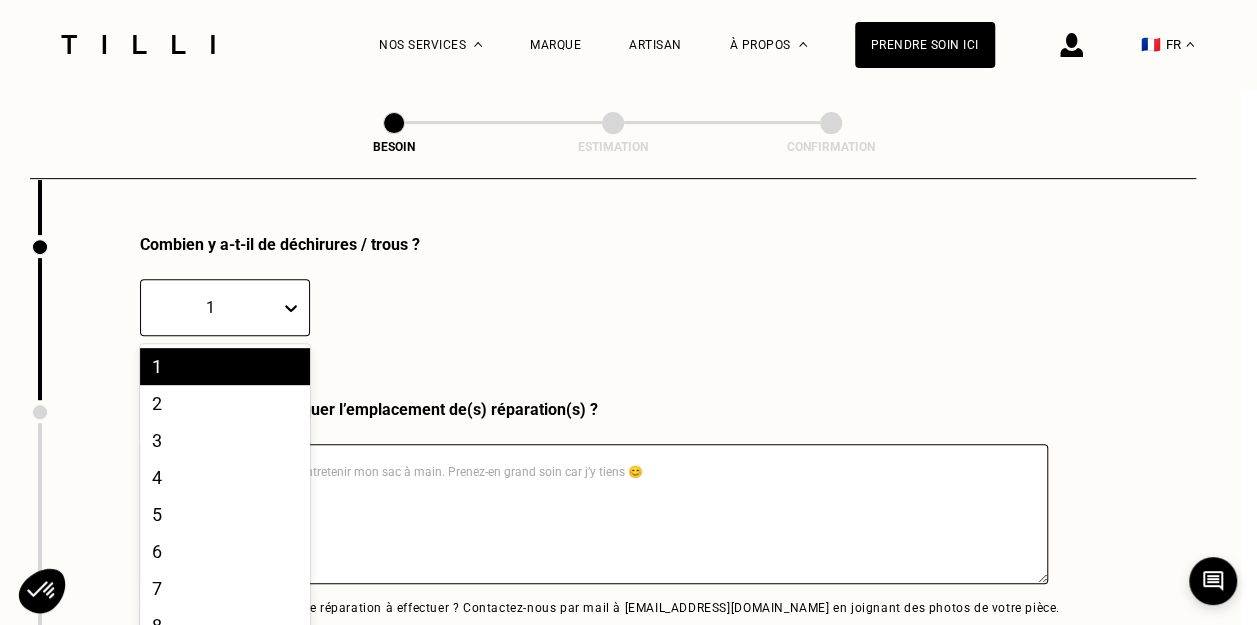 click at bounding box center [280, 307] 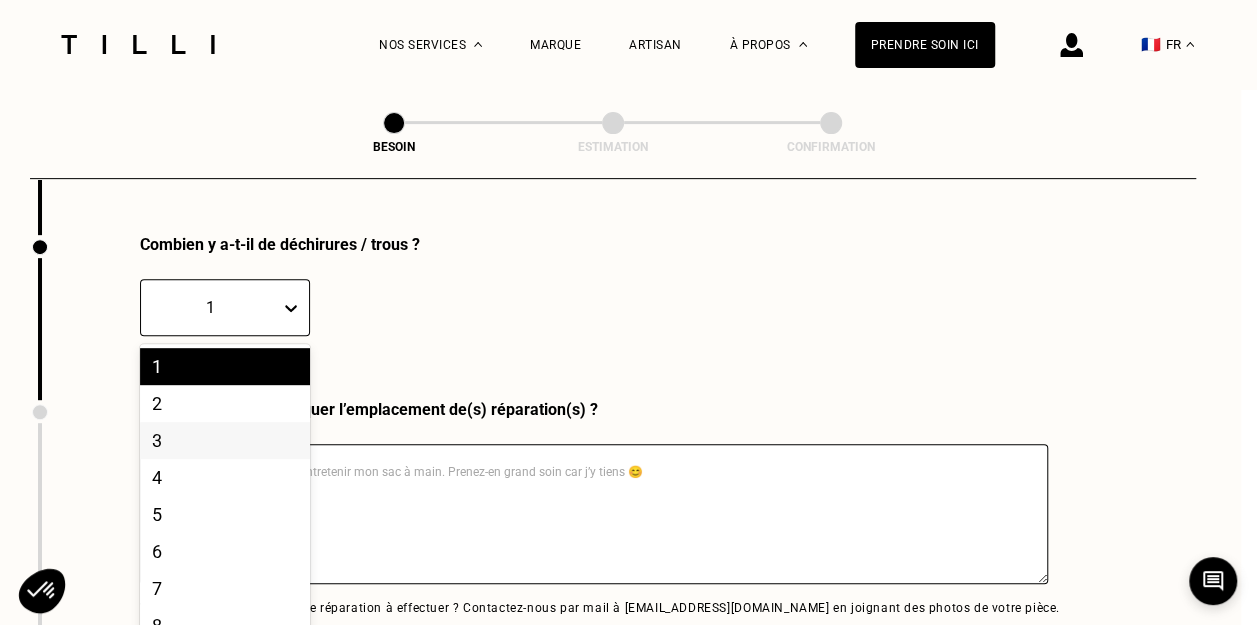 click on "3" at bounding box center [225, 440] 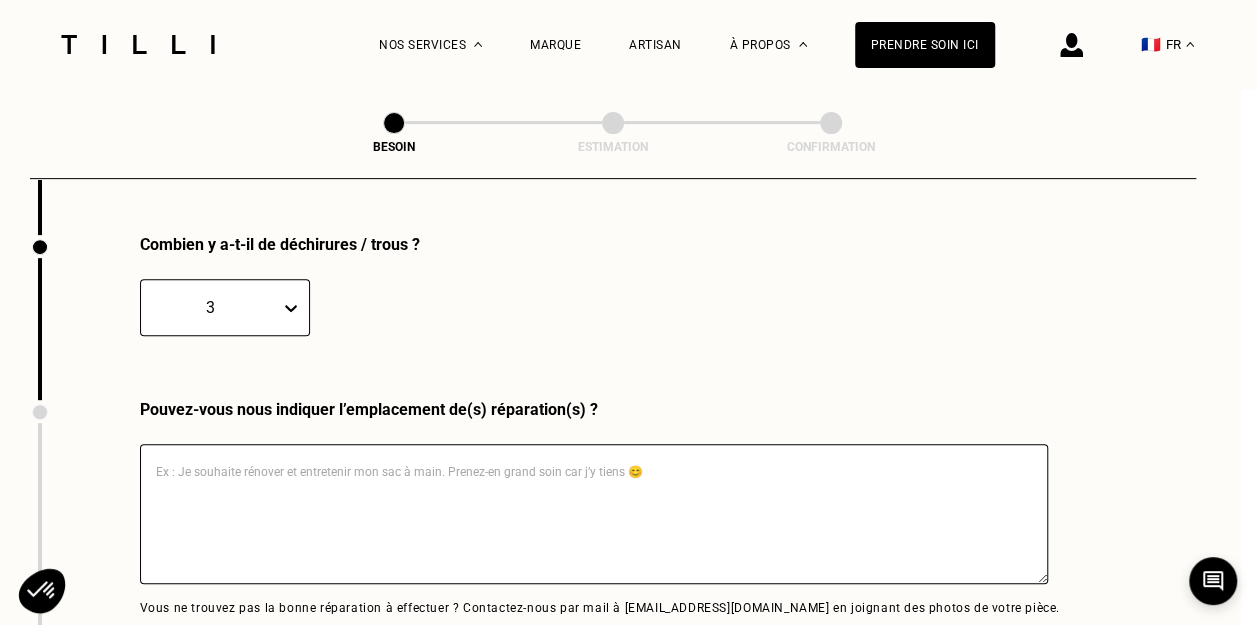 click at bounding box center [594, 514] 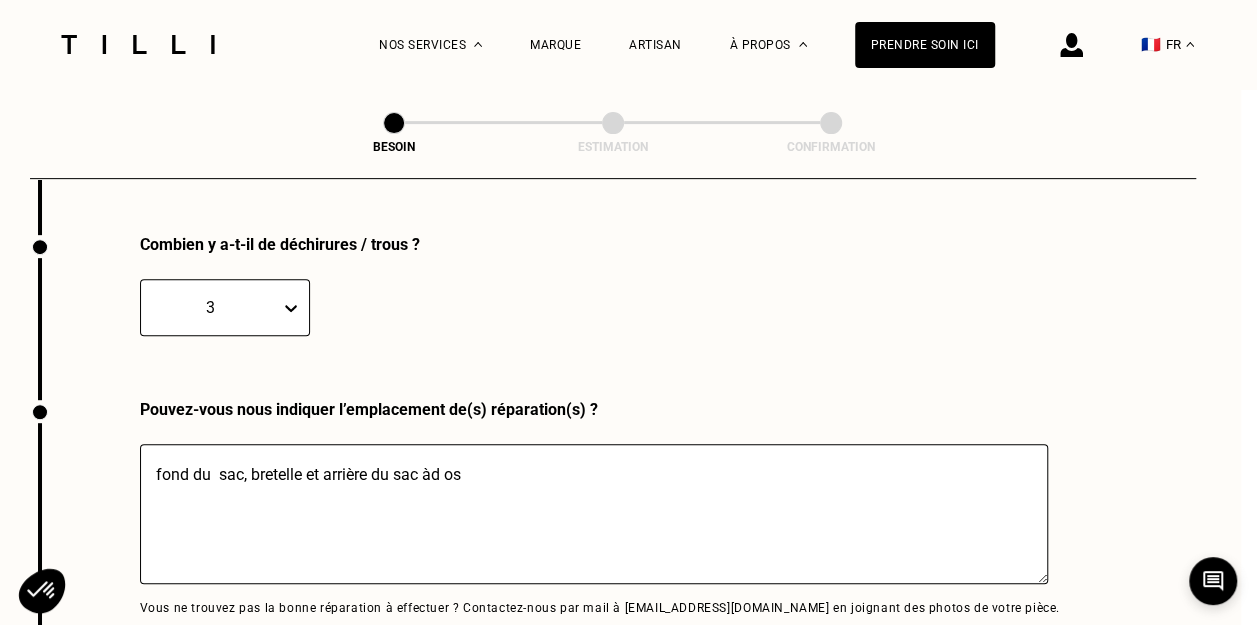 click on "fond du  sac, bretelle et arrière du sac àd os" at bounding box center [594, 514] 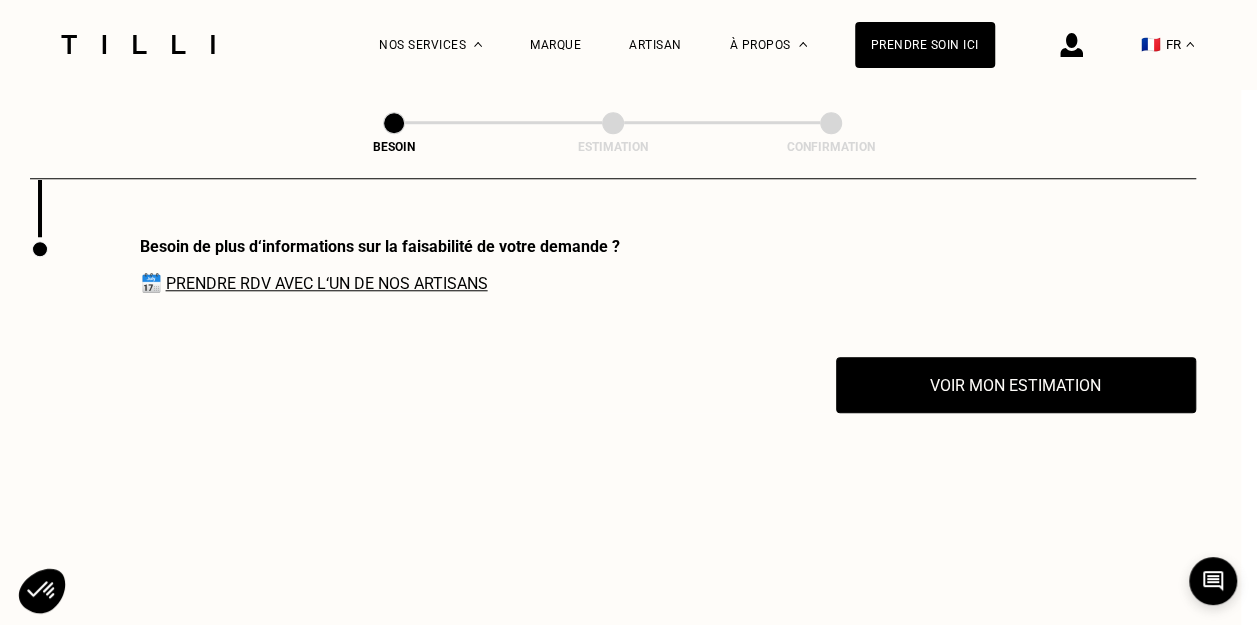 scroll, scrollTop: 4385, scrollLeft: 16, axis: both 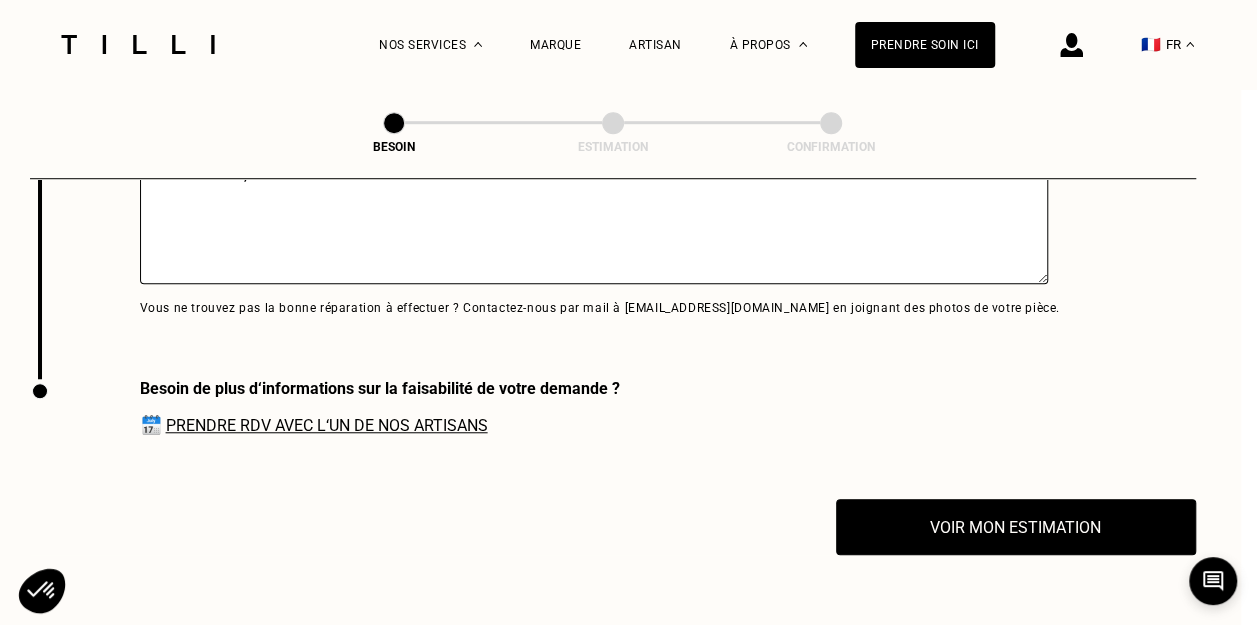 type on "fond du  sac, bretelle et arrière du sac à dos" 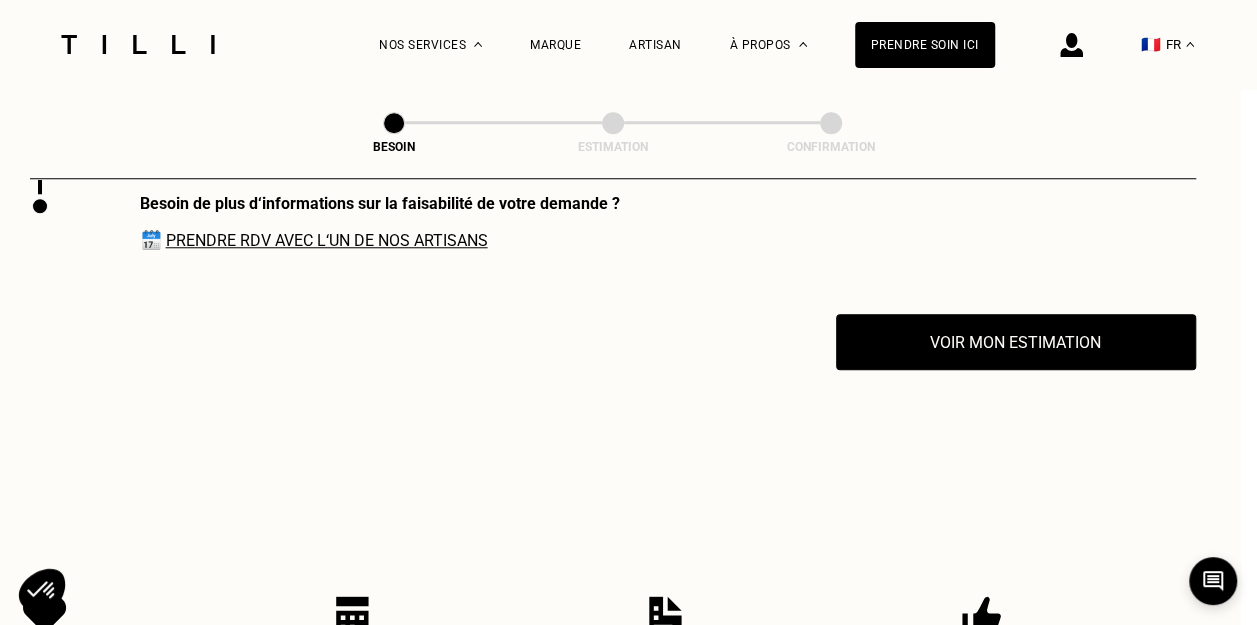 scroll, scrollTop: 4385, scrollLeft: 16, axis: both 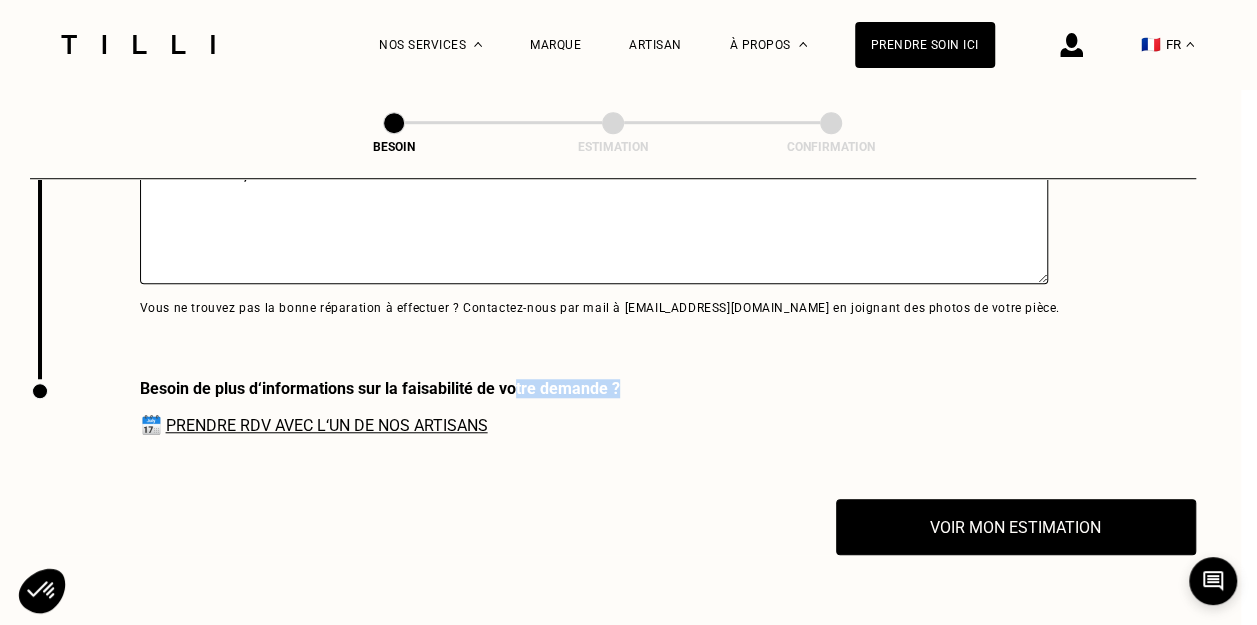 drag, startPoint x: 630, startPoint y: 373, endPoint x: 511, endPoint y: 376, distance: 119.03781 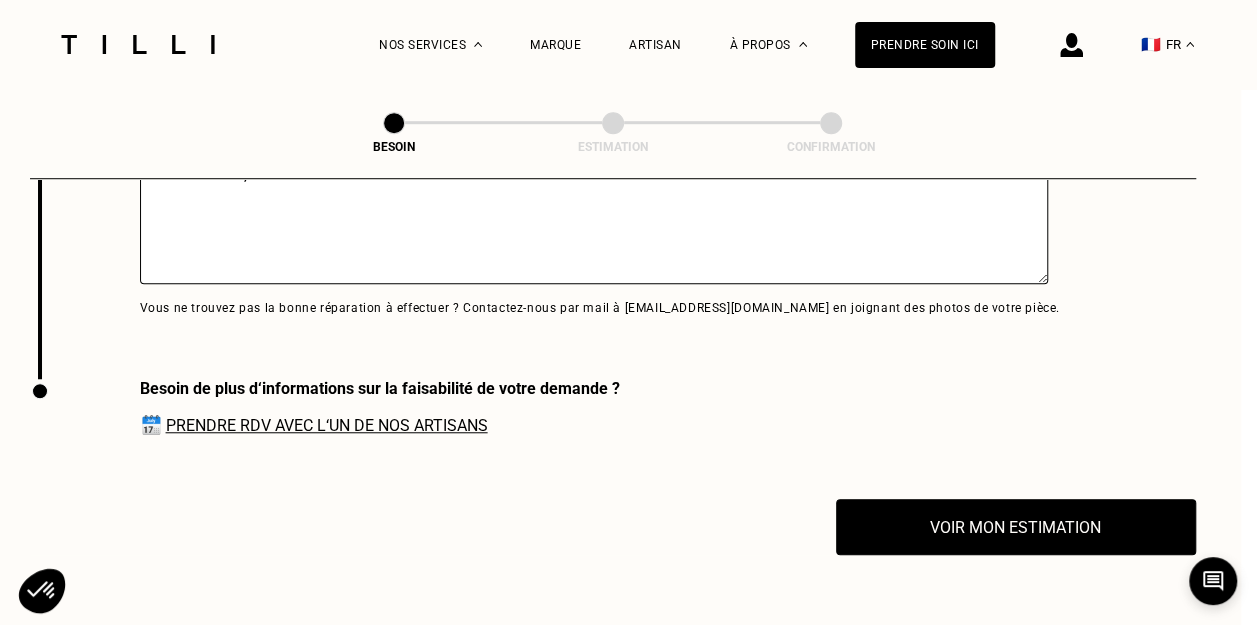 drag, startPoint x: 511, startPoint y: 376, endPoint x: 493, endPoint y: 376, distance: 18 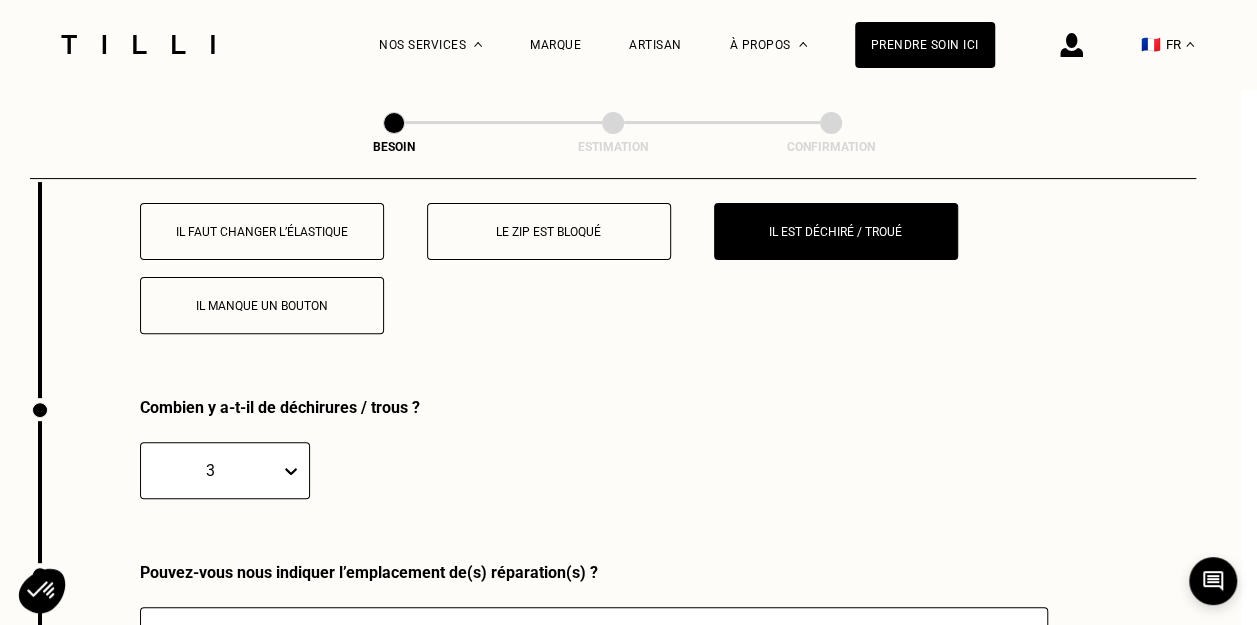 scroll, scrollTop: 4385, scrollLeft: 16, axis: both 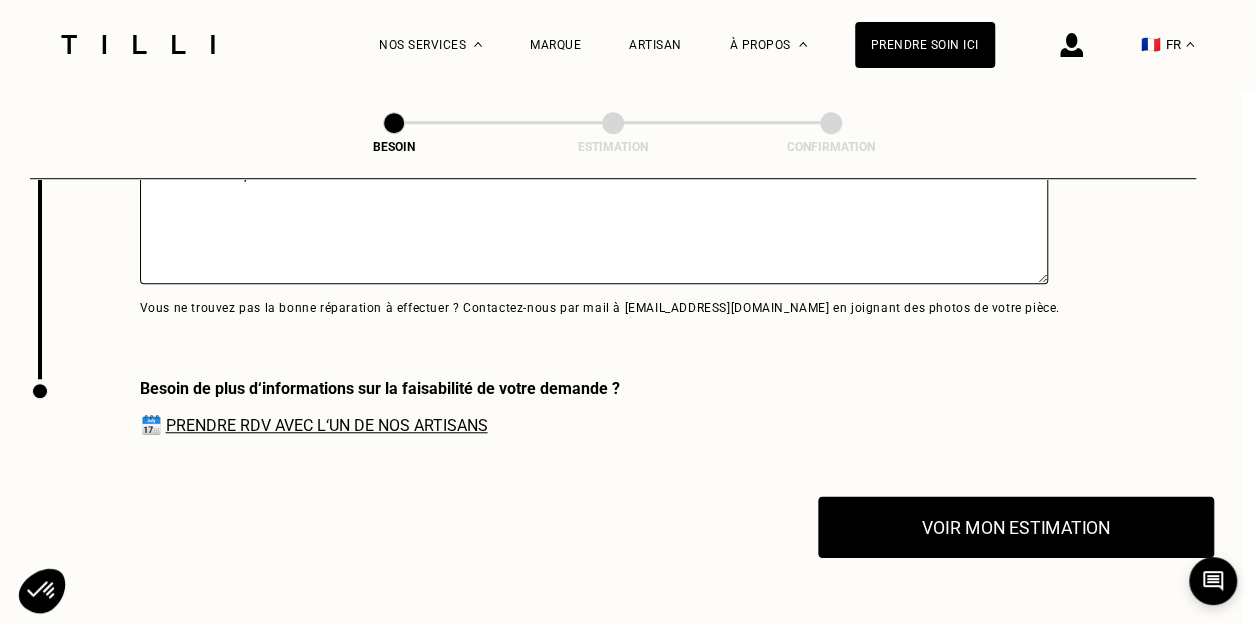 click on "Voir mon estimation" at bounding box center [1016, 527] 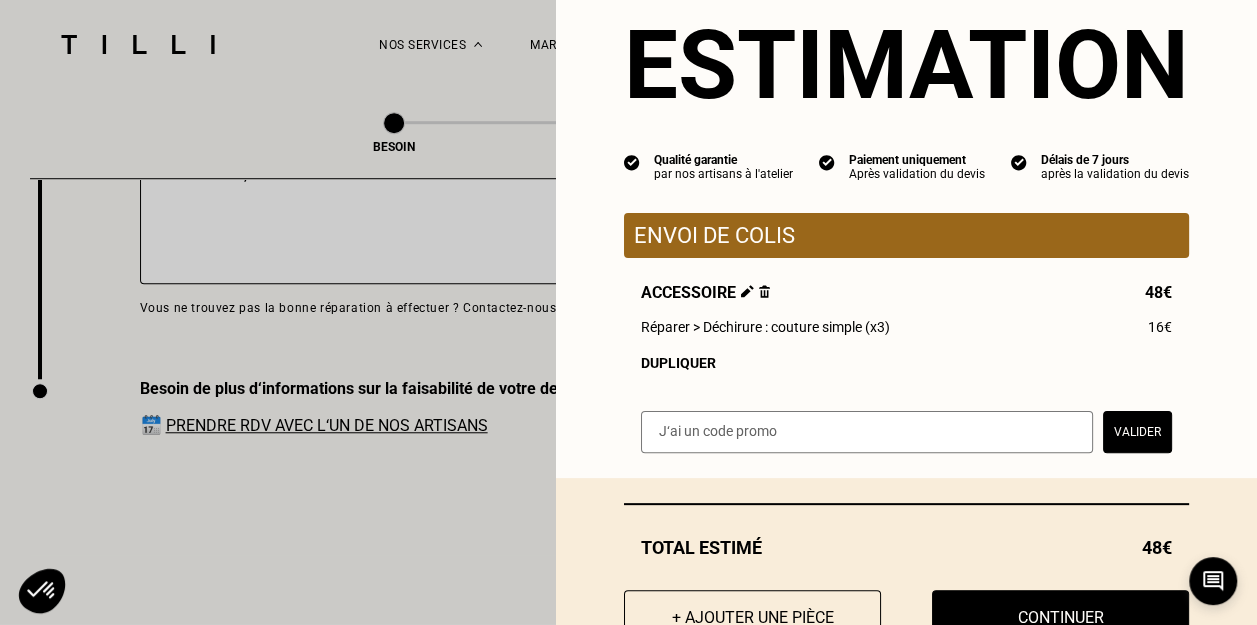 scroll, scrollTop: 0, scrollLeft: 0, axis: both 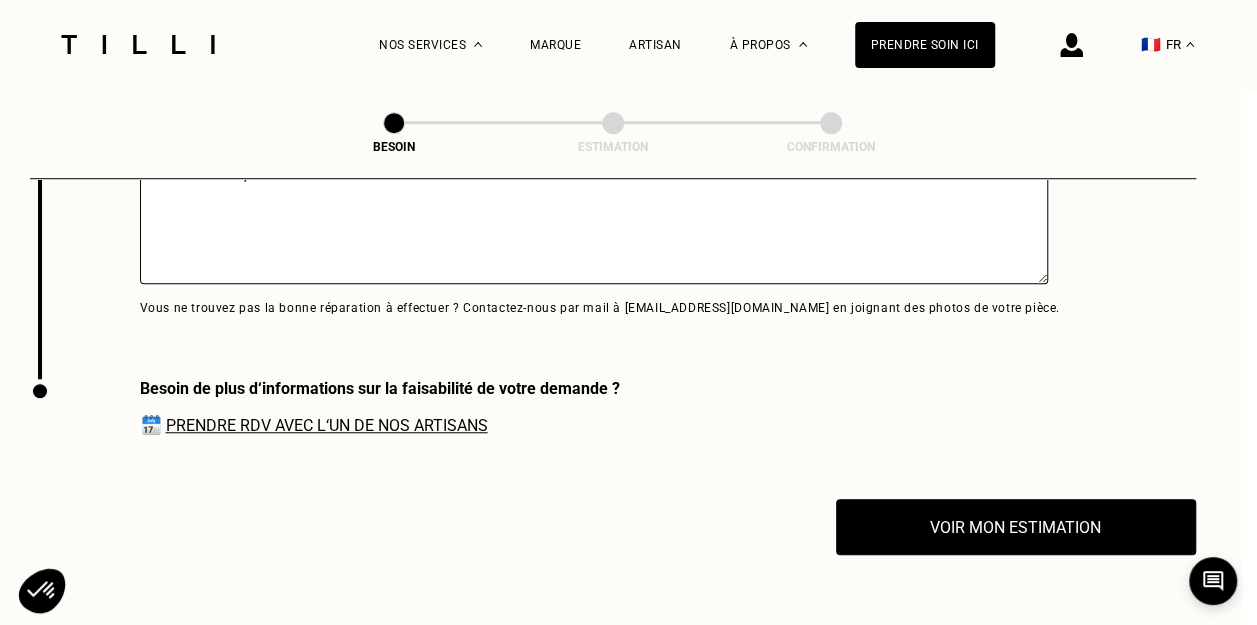 drag, startPoint x: 944, startPoint y: 35, endPoint x: 926, endPoint y: 233, distance: 198.8165 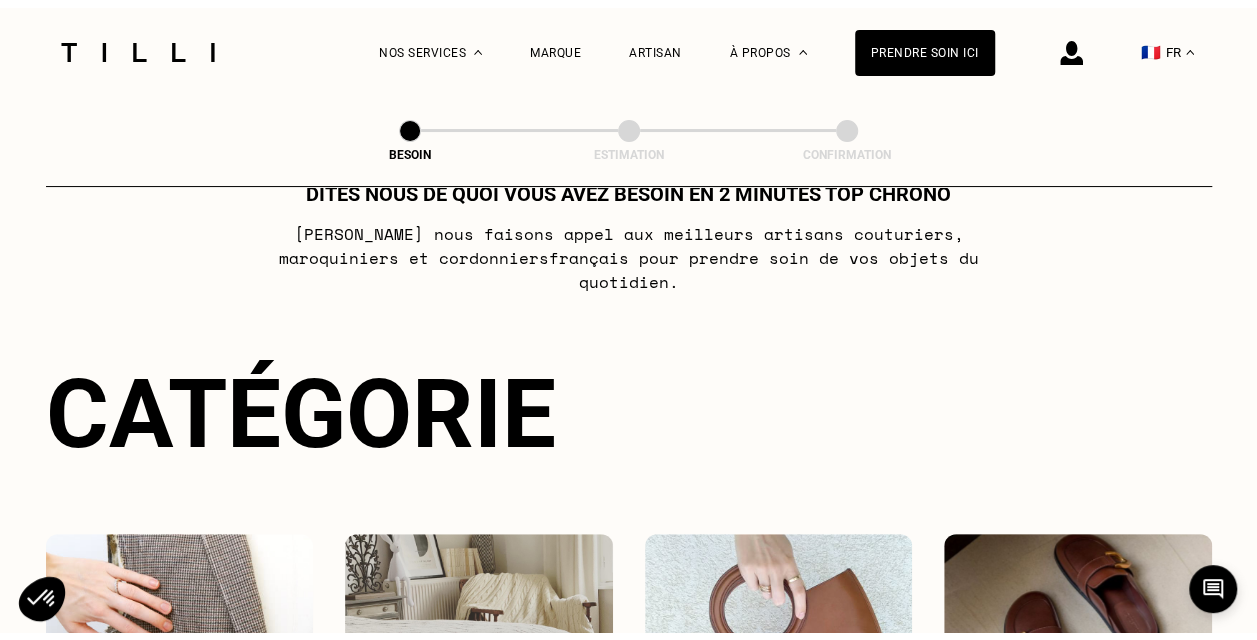 scroll, scrollTop: 0, scrollLeft: 0, axis: both 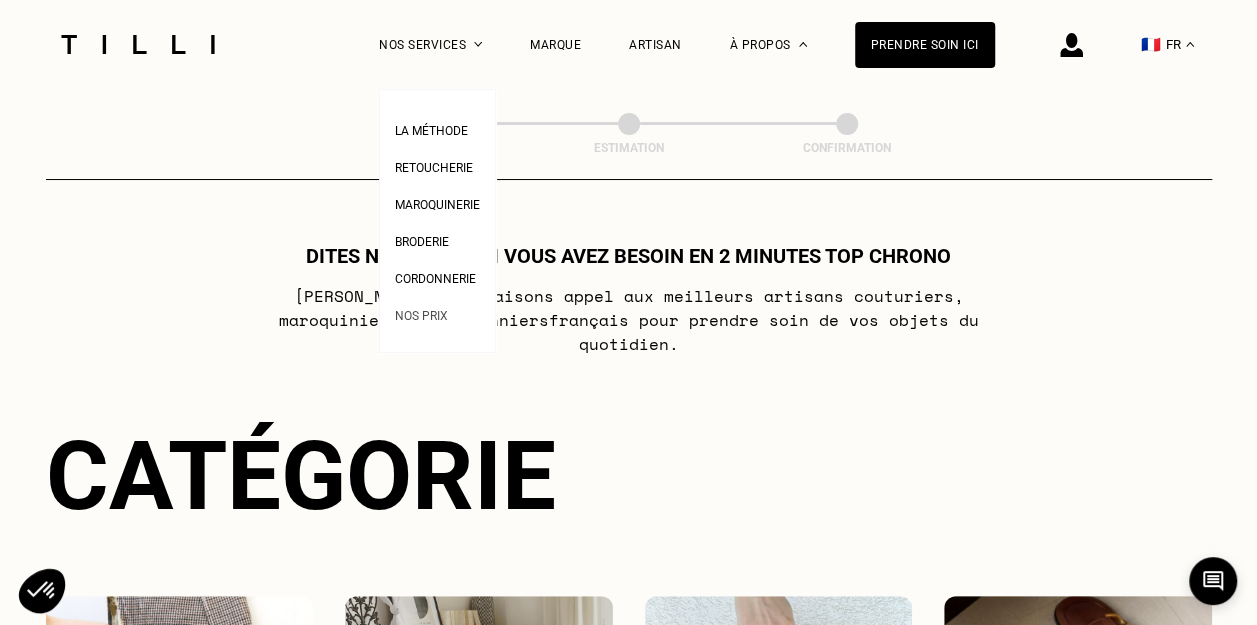 click on "Nos prix" at bounding box center [421, 316] 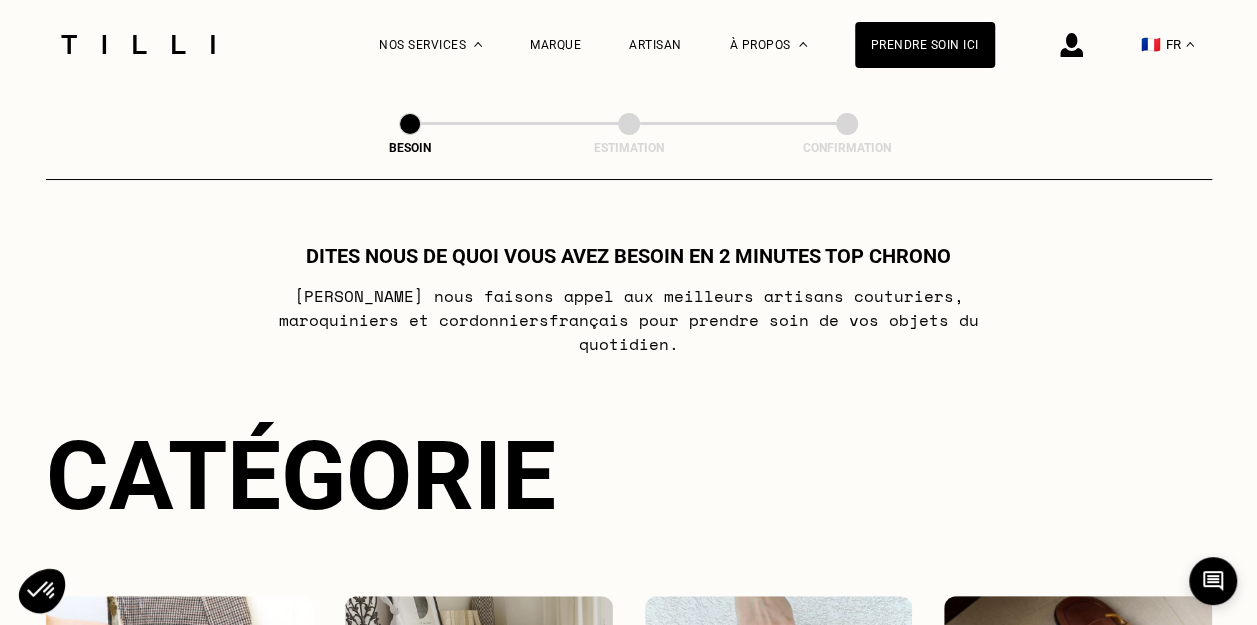 select on "FR" 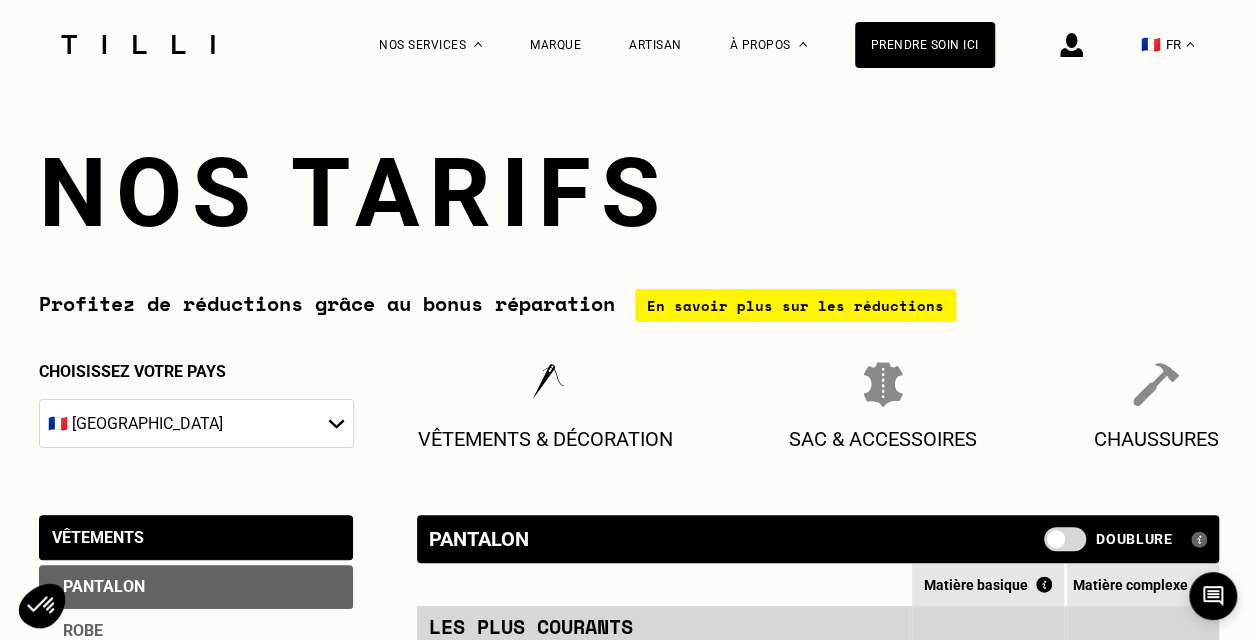 scroll, scrollTop: 0, scrollLeft: 0, axis: both 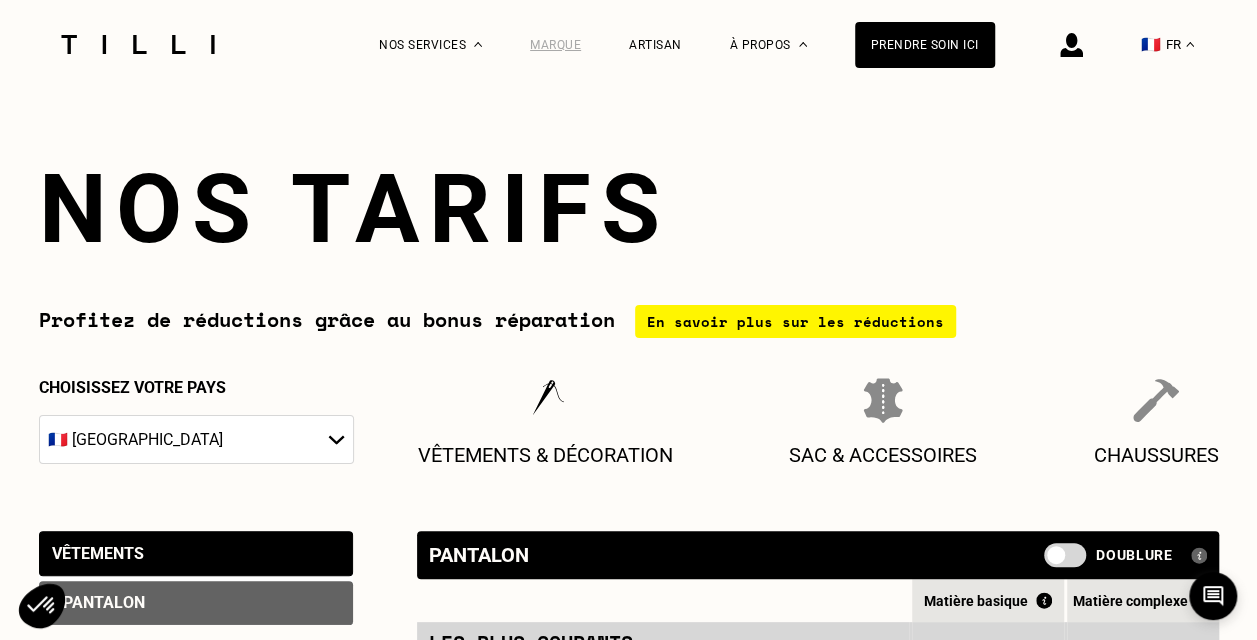 click on "Marque" at bounding box center [555, 45] 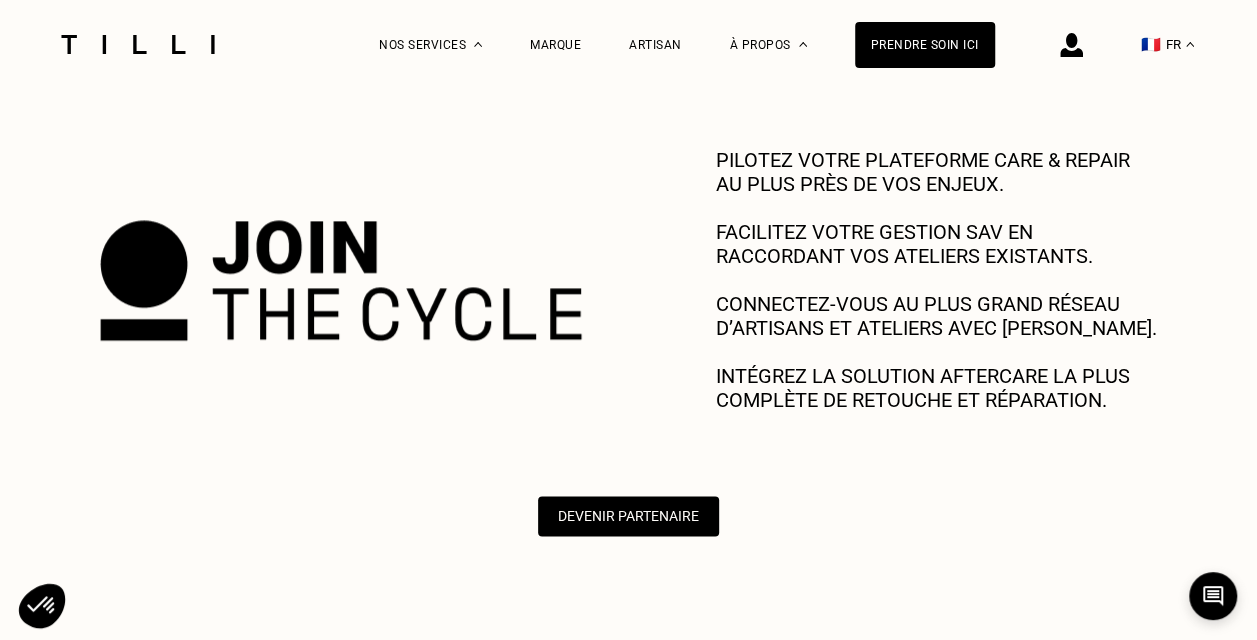 scroll, scrollTop: 1100, scrollLeft: 0, axis: vertical 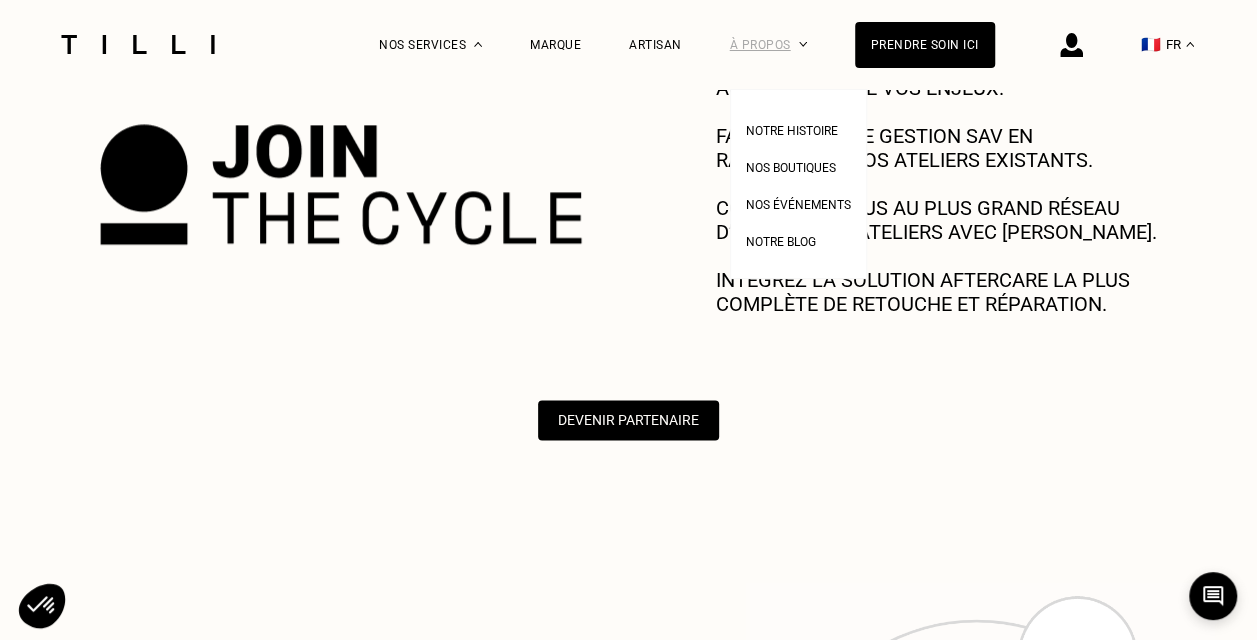 click on "À propos" at bounding box center (768, 44) 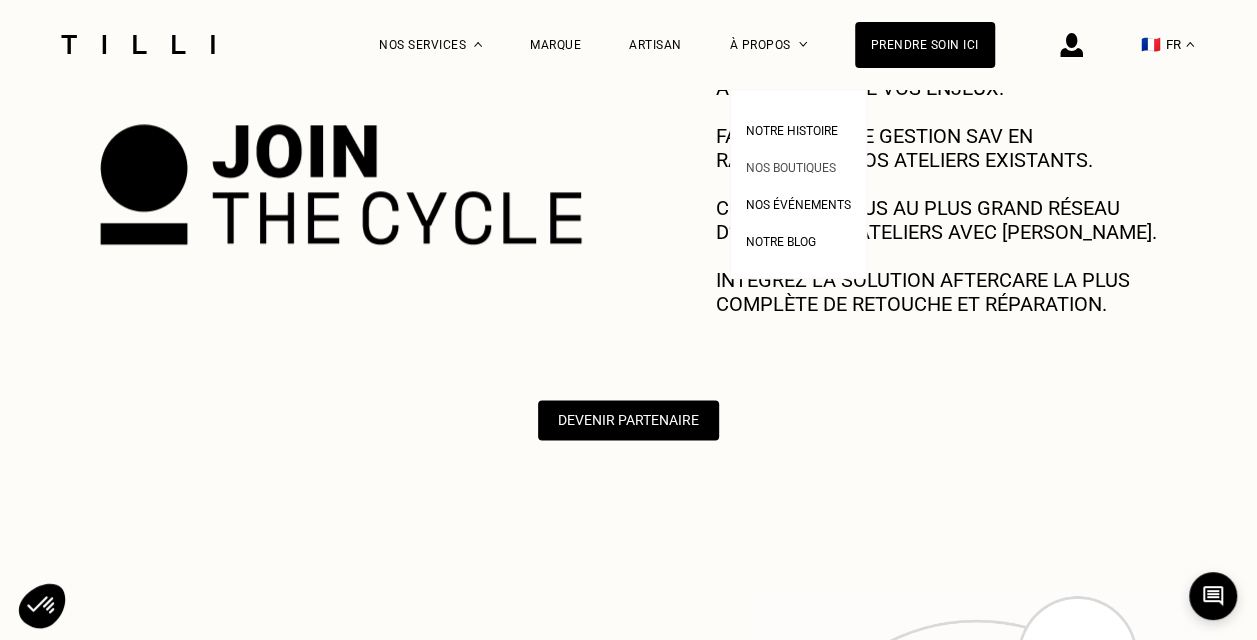 click on "Nos boutiques" at bounding box center (791, 168) 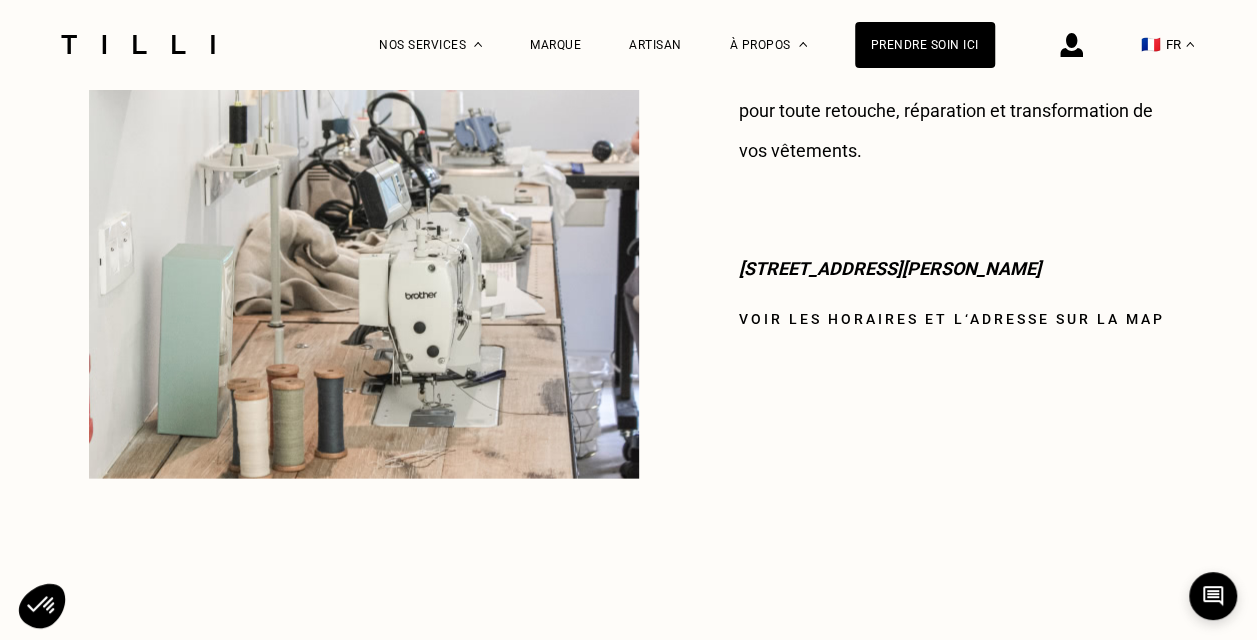 scroll, scrollTop: 1500, scrollLeft: 0, axis: vertical 